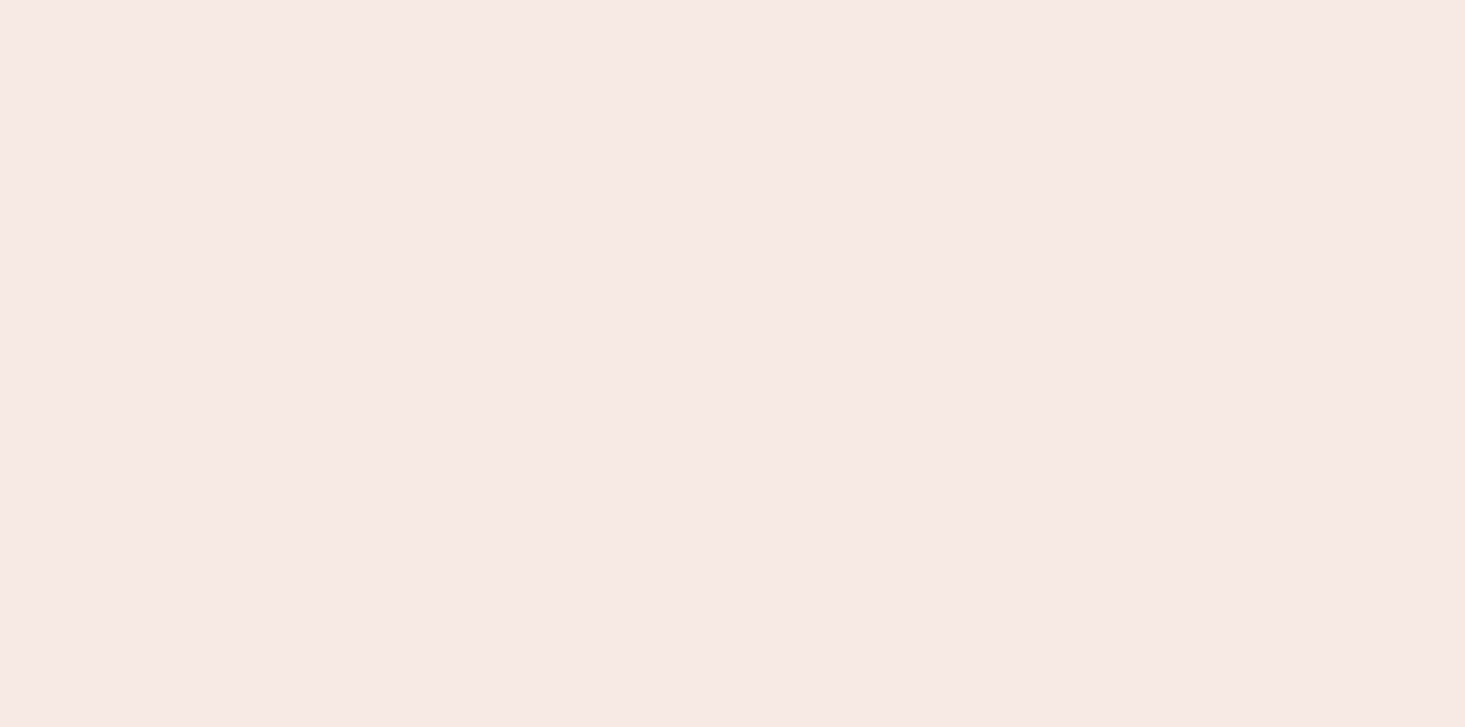 scroll, scrollTop: 0, scrollLeft: 0, axis: both 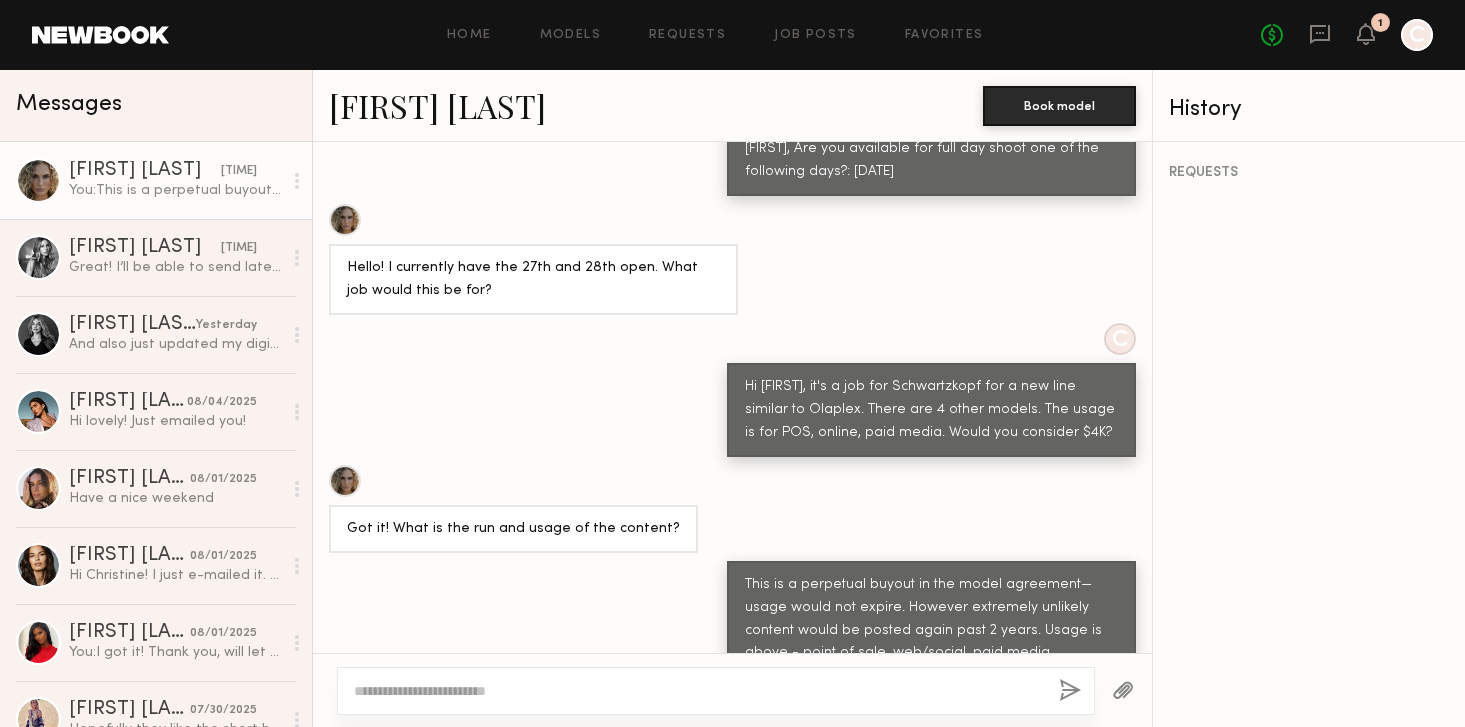 click on "[FIRST] [LAST]" 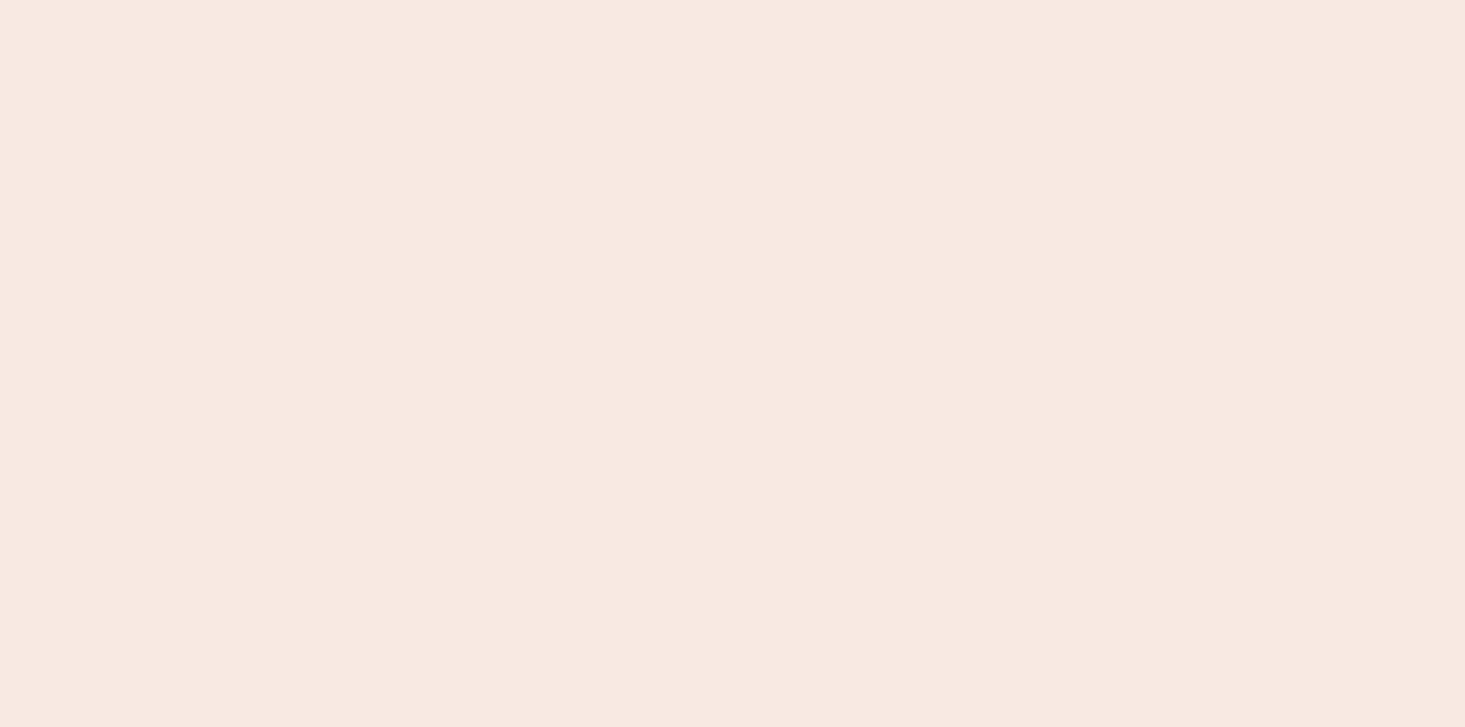 scroll, scrollTop: 0, scrollLeft: 0, axis: both 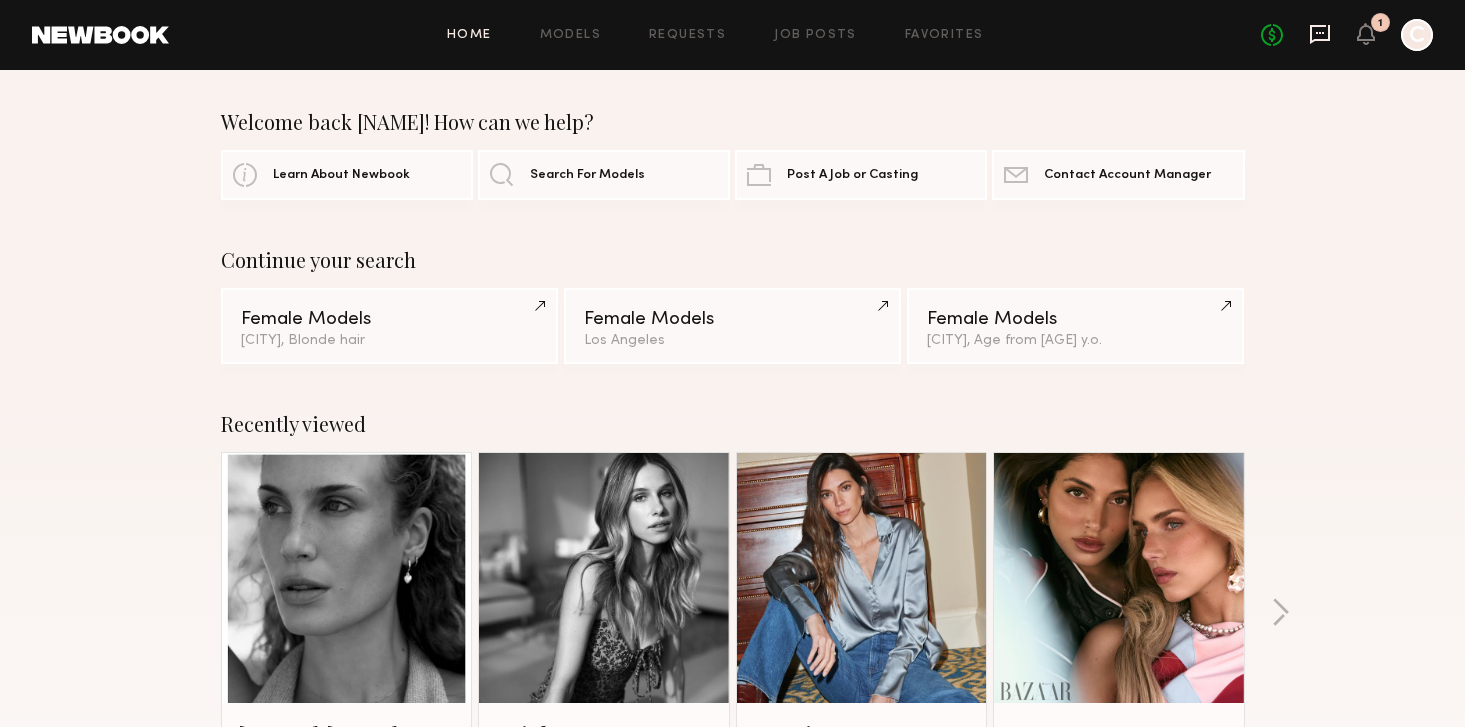 click 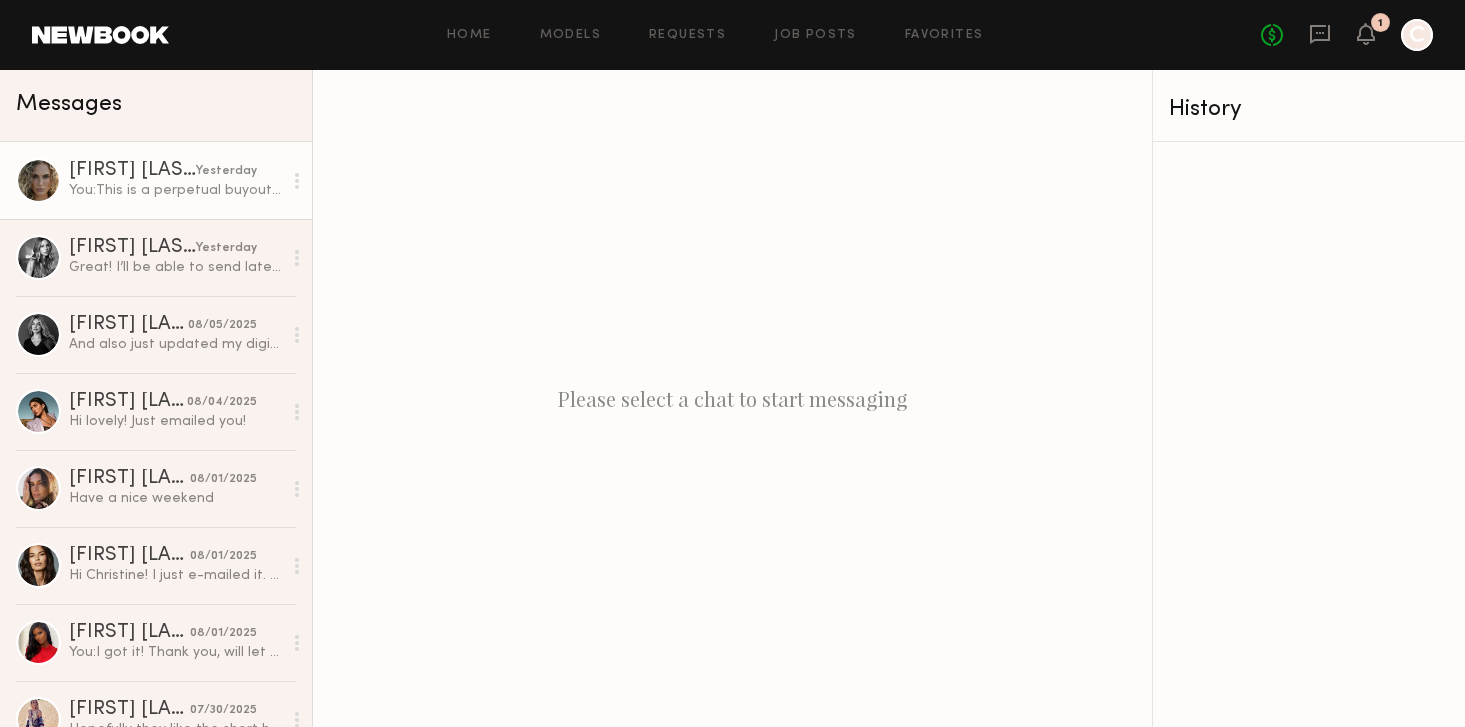 click on "You:  This is a perpetual buyout in the model agreement—usage would not expire. However extremely unlikely content would be posted again past 2 years. Usage is above - point of sale, web/social, paid media" 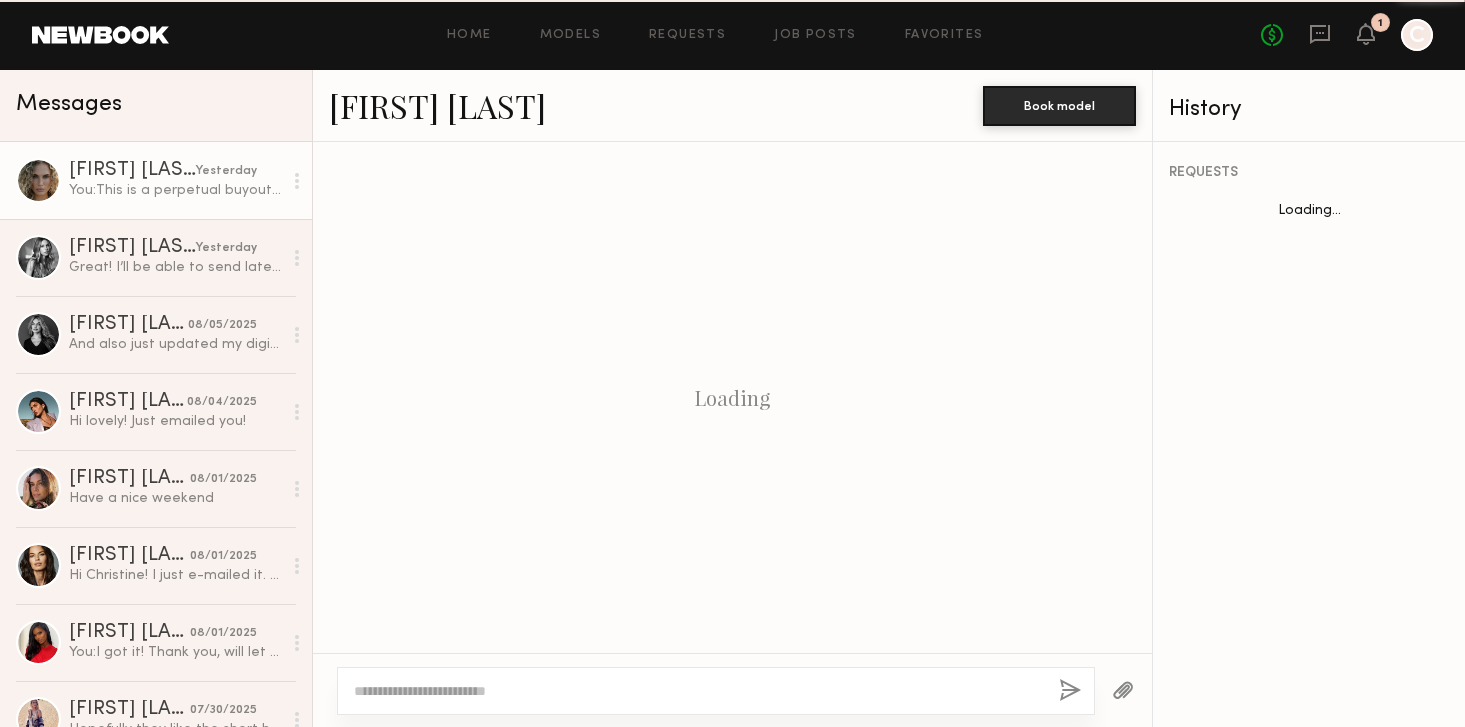 scroll, scrollTop: 834, scrollLeft: 0, axis: vertical 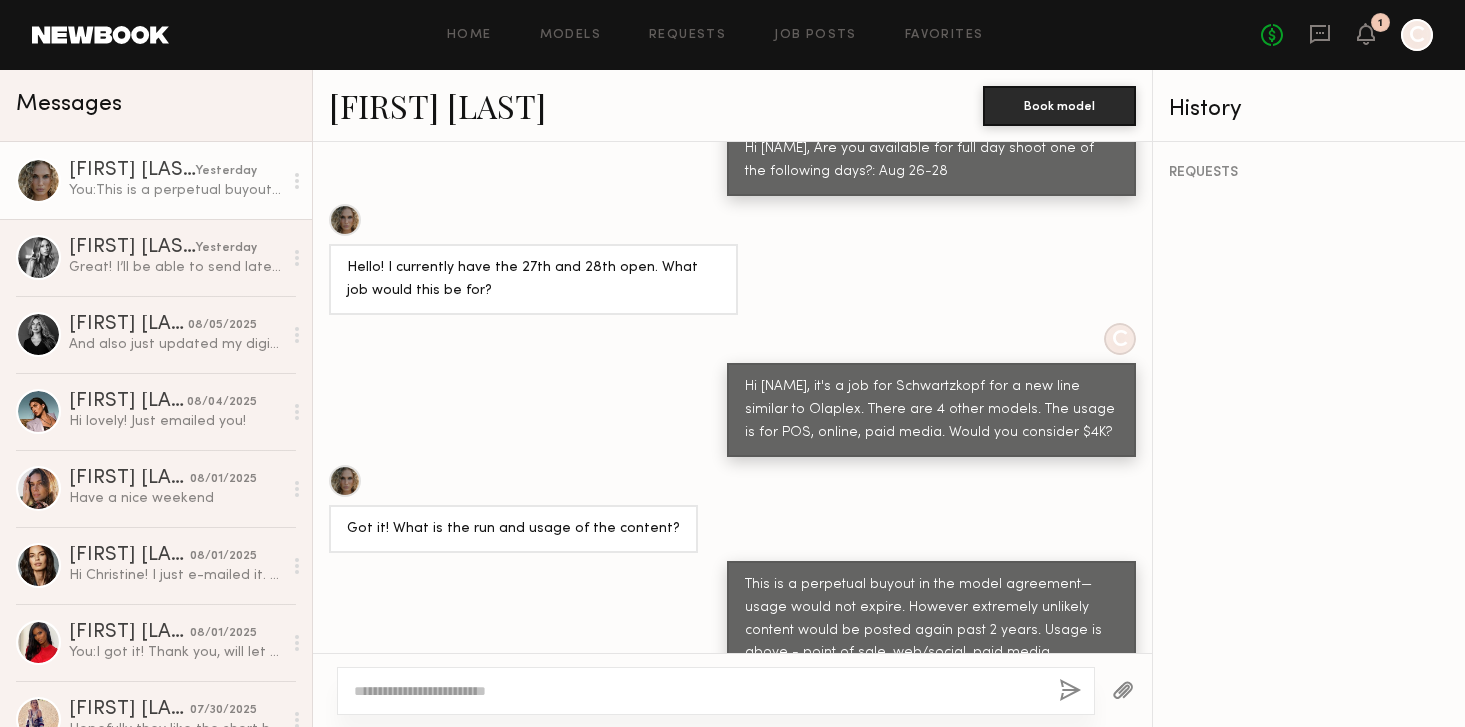 click on "[FIRST] [LAST]" 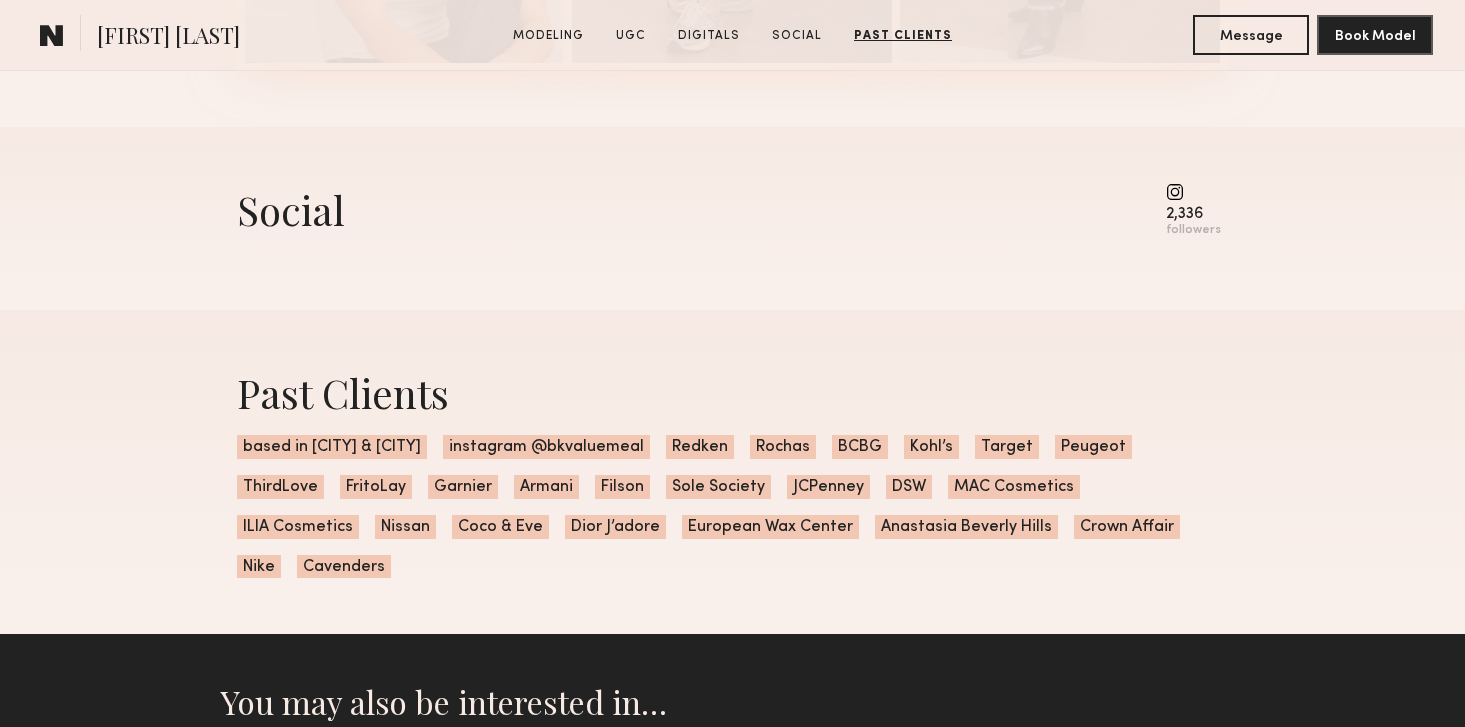 scroll, scrollTop: 4034, scrollLeft: 0, axis: vertical 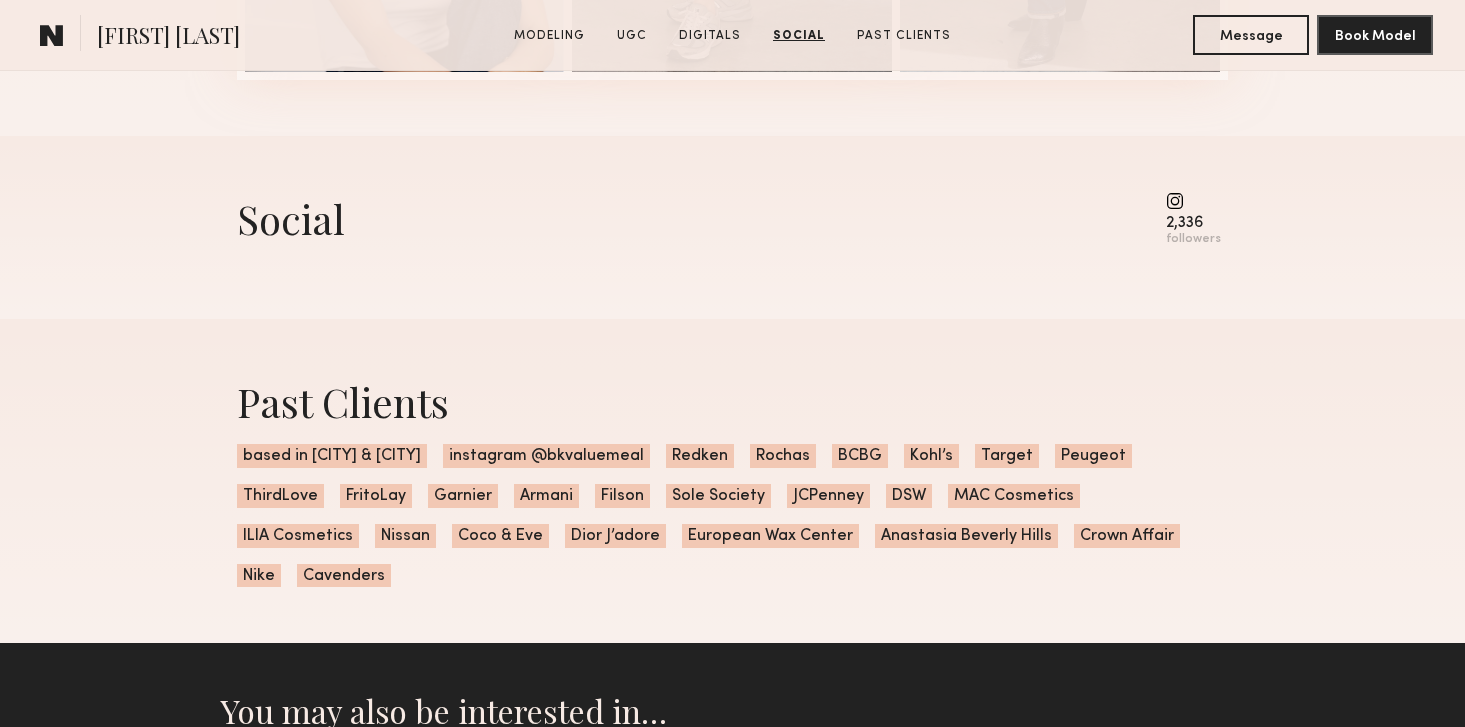 click at bounding box center [1193, 201] 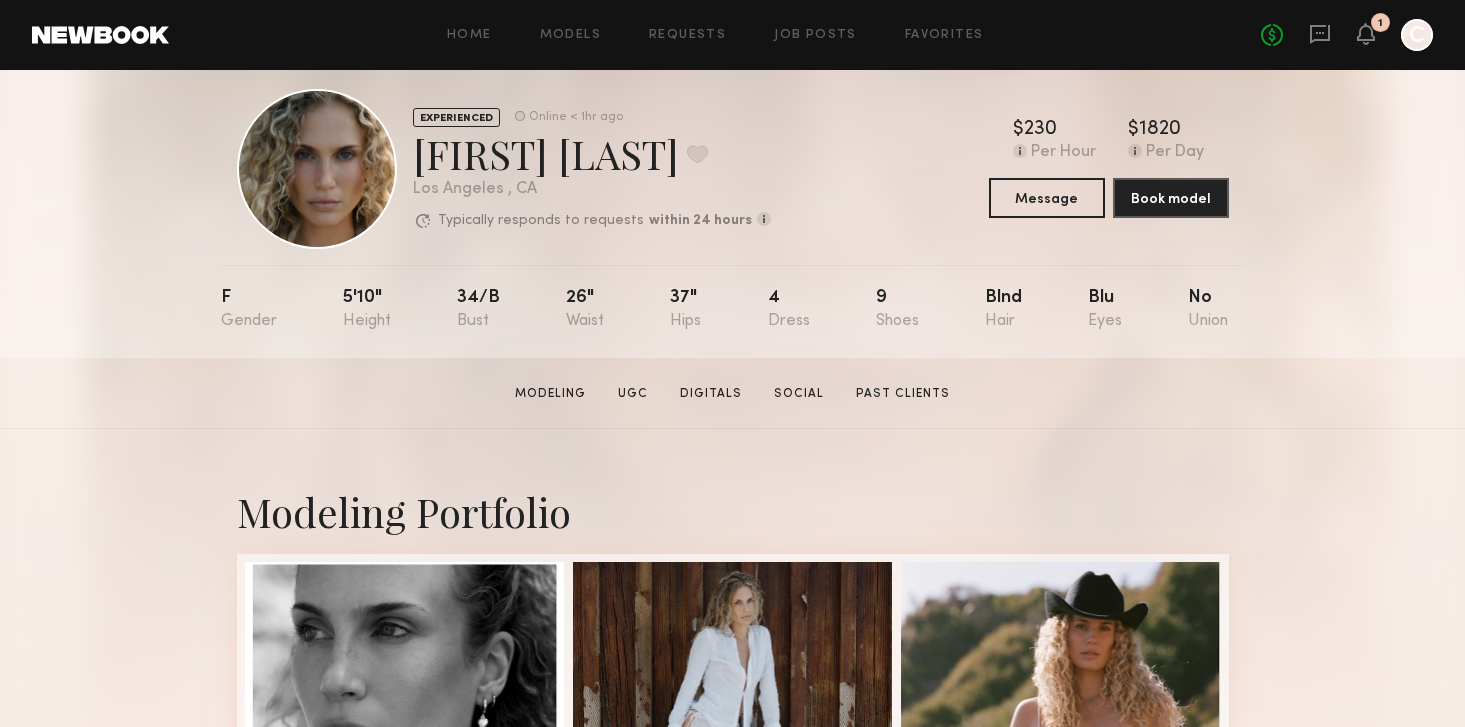 scroll, scrollTop: 0, scrollLeft: 0, axis: both 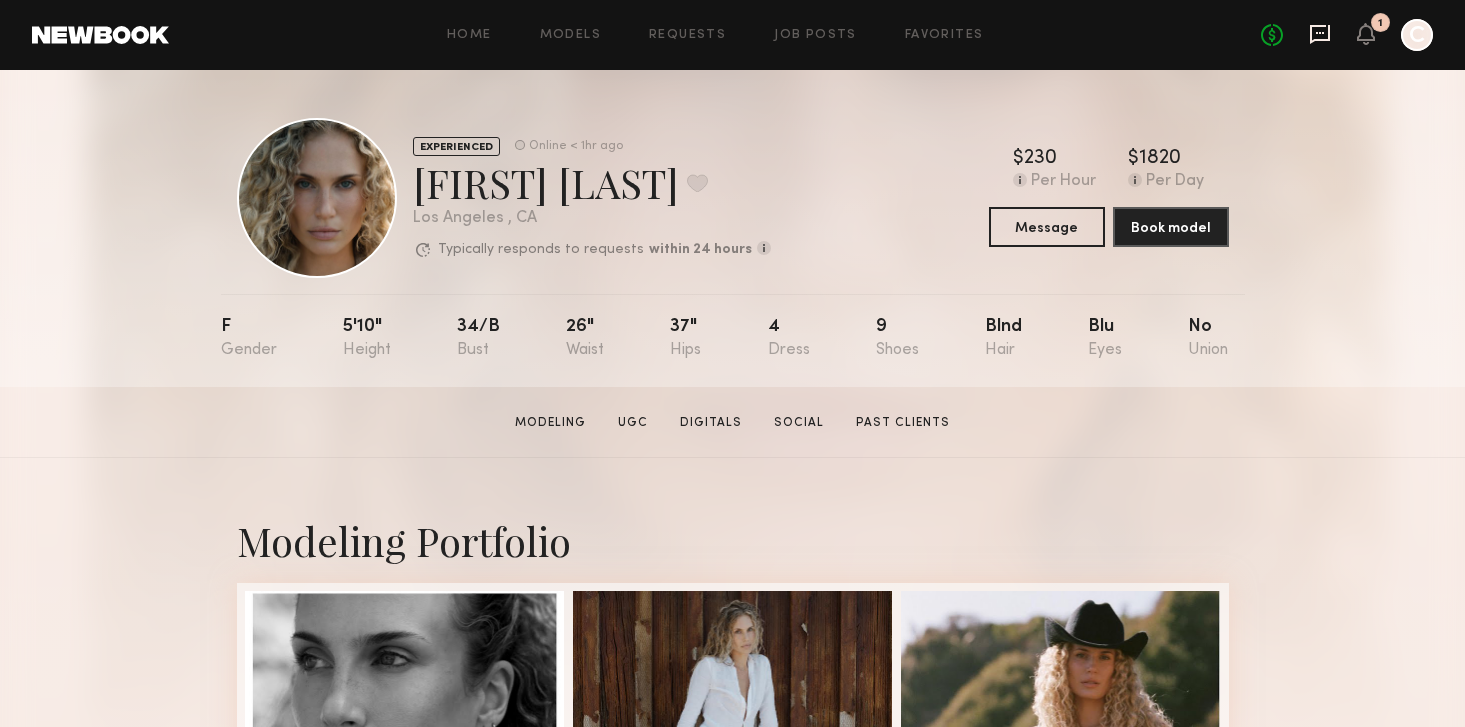 click 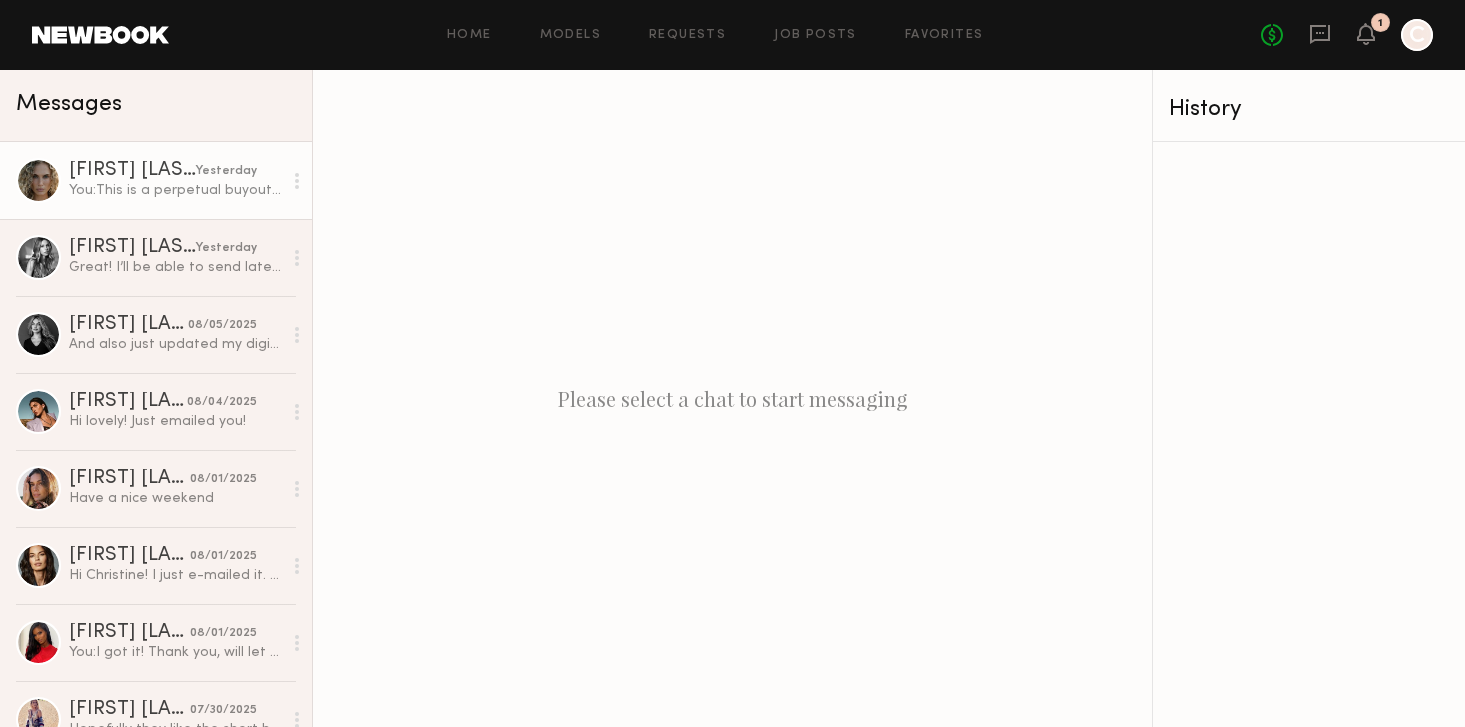 click on "You:  This is a perpetual buyout in the model agreement—usage would not expire. However extremely unlikely content would be posted again past 2 years. Usage is above - point of sale, web/social, paid media" 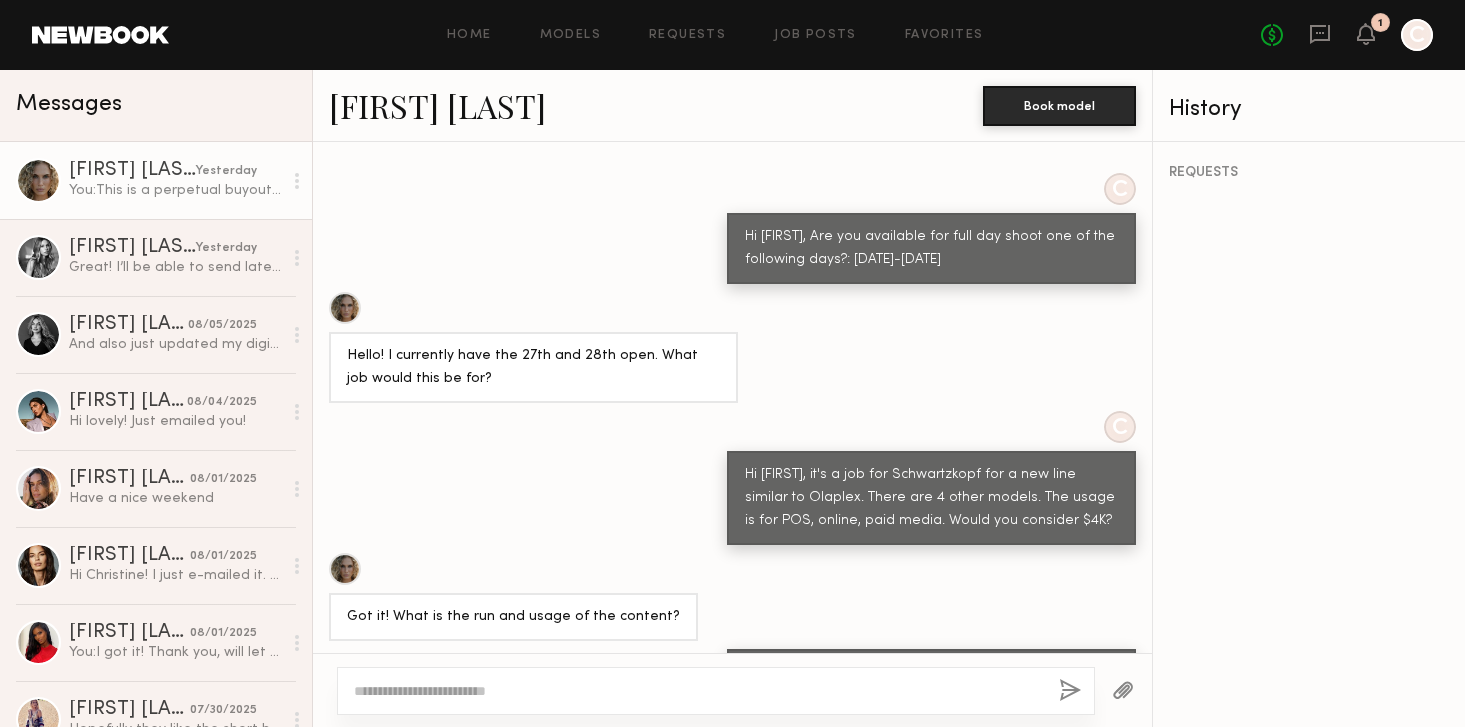scroll, scrollTop: 834, scrollLeft: 0, axis: vertical 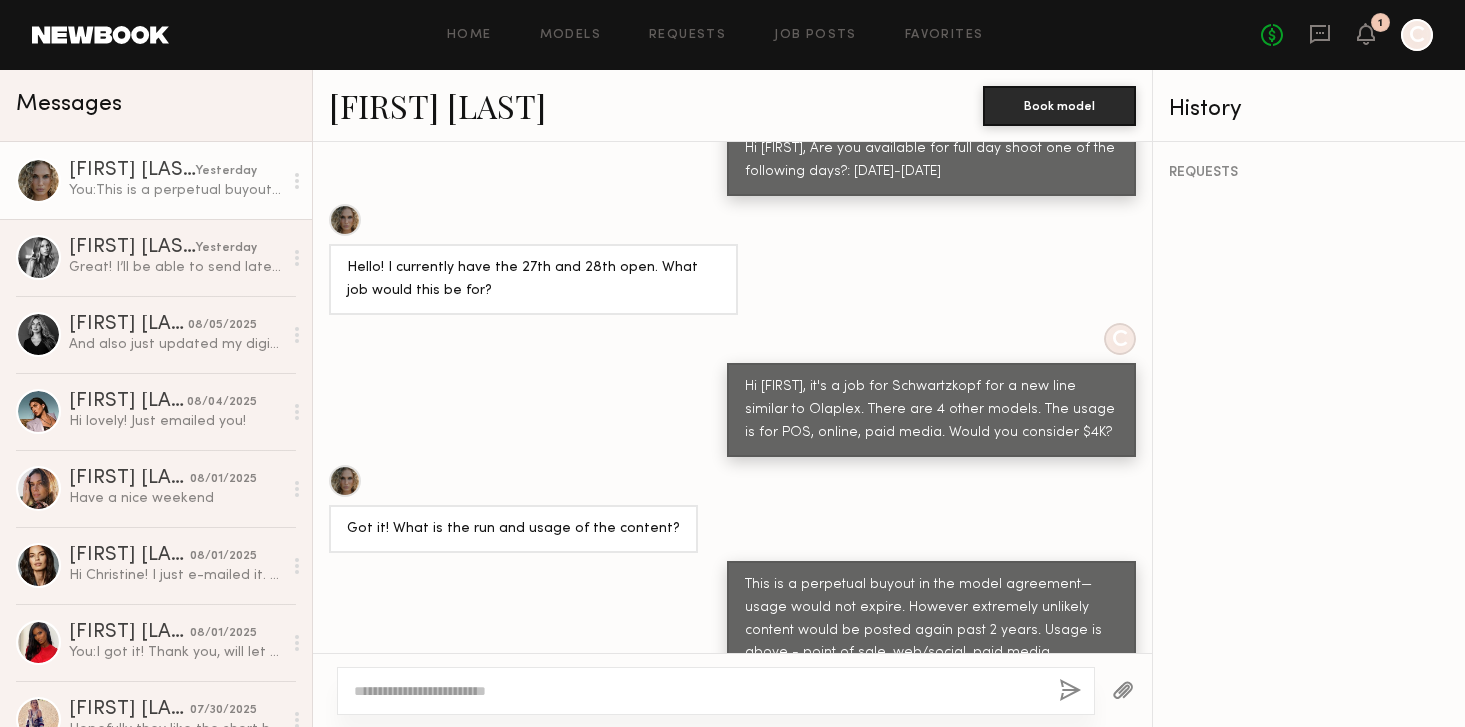 click 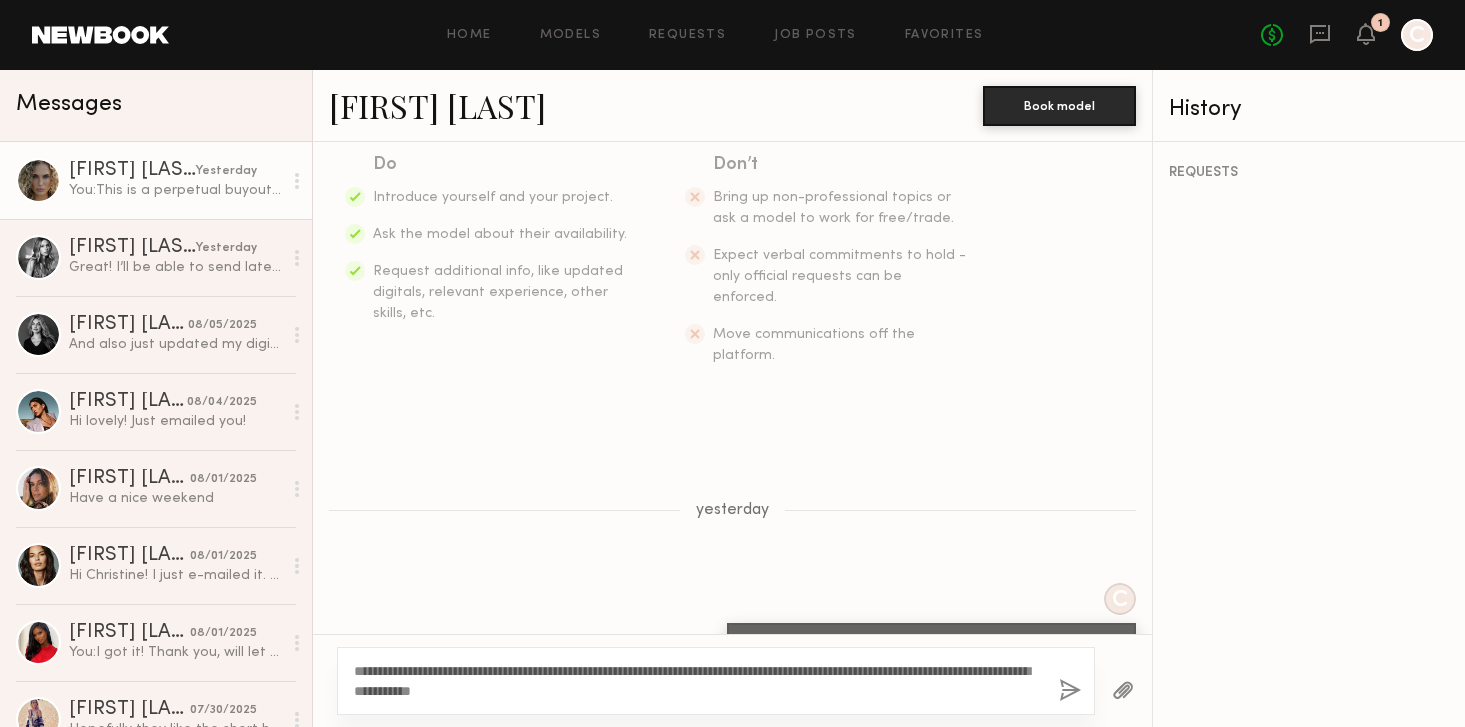 scroll, scrollTop: 853, scrollLeft: 0, axis: vertical 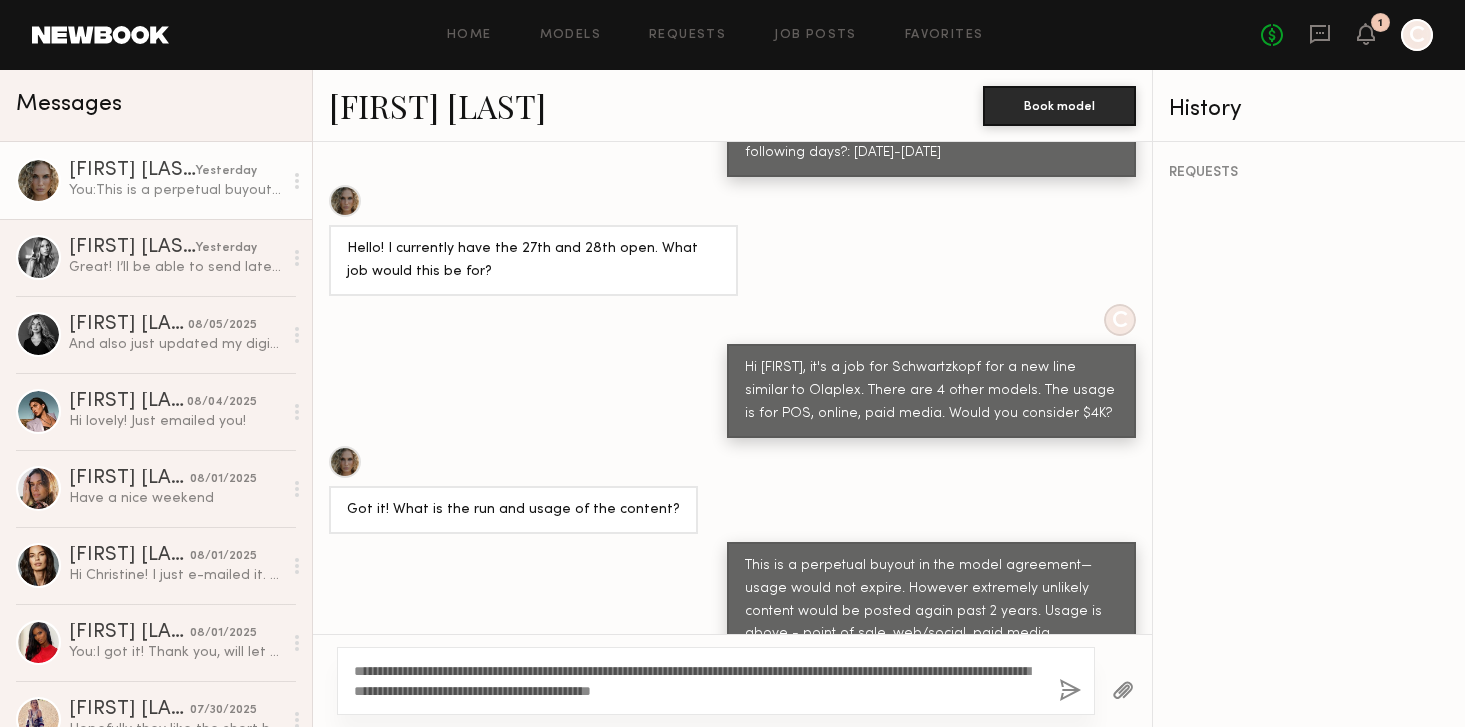 type on "**********" 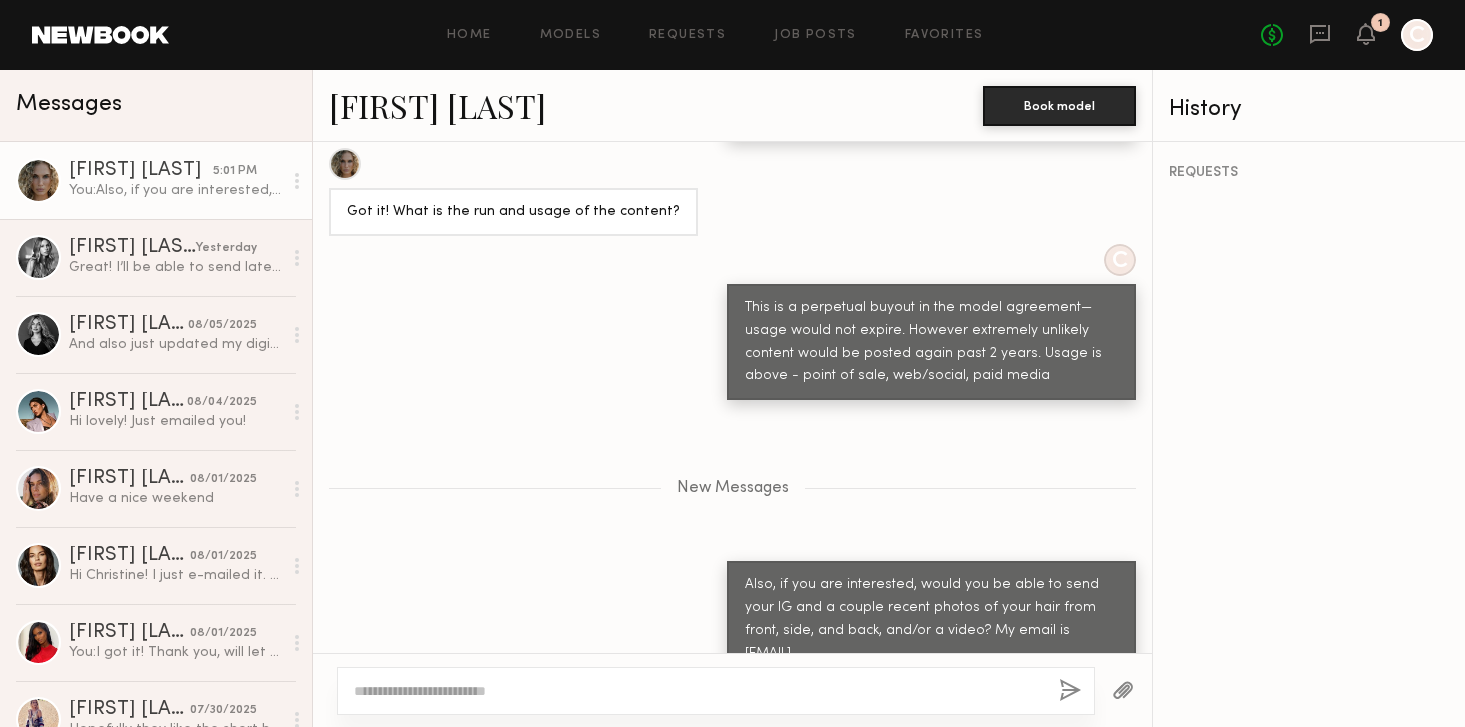 scroll, scrollTop: 1276, scrollLeft: 0, axis: vertical 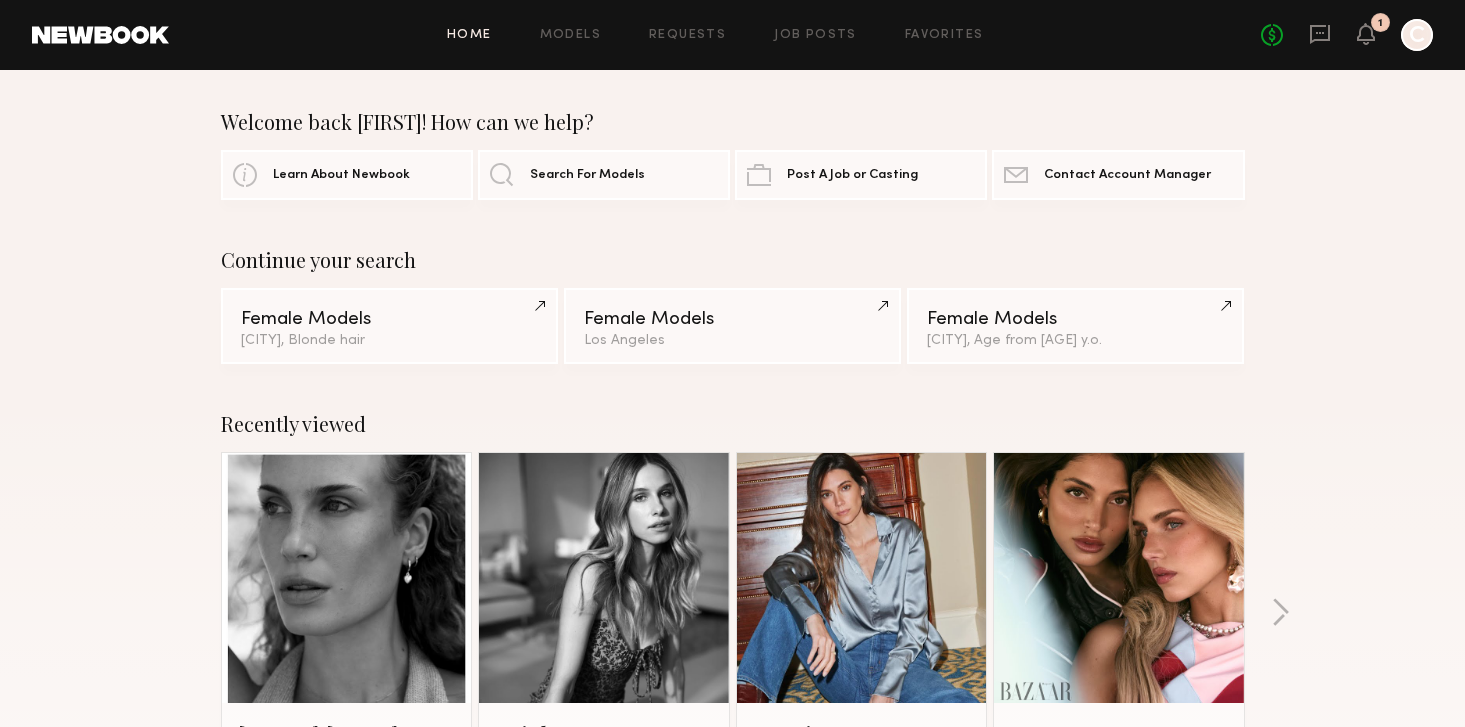 click on "No fees up to $5,000 1 C" 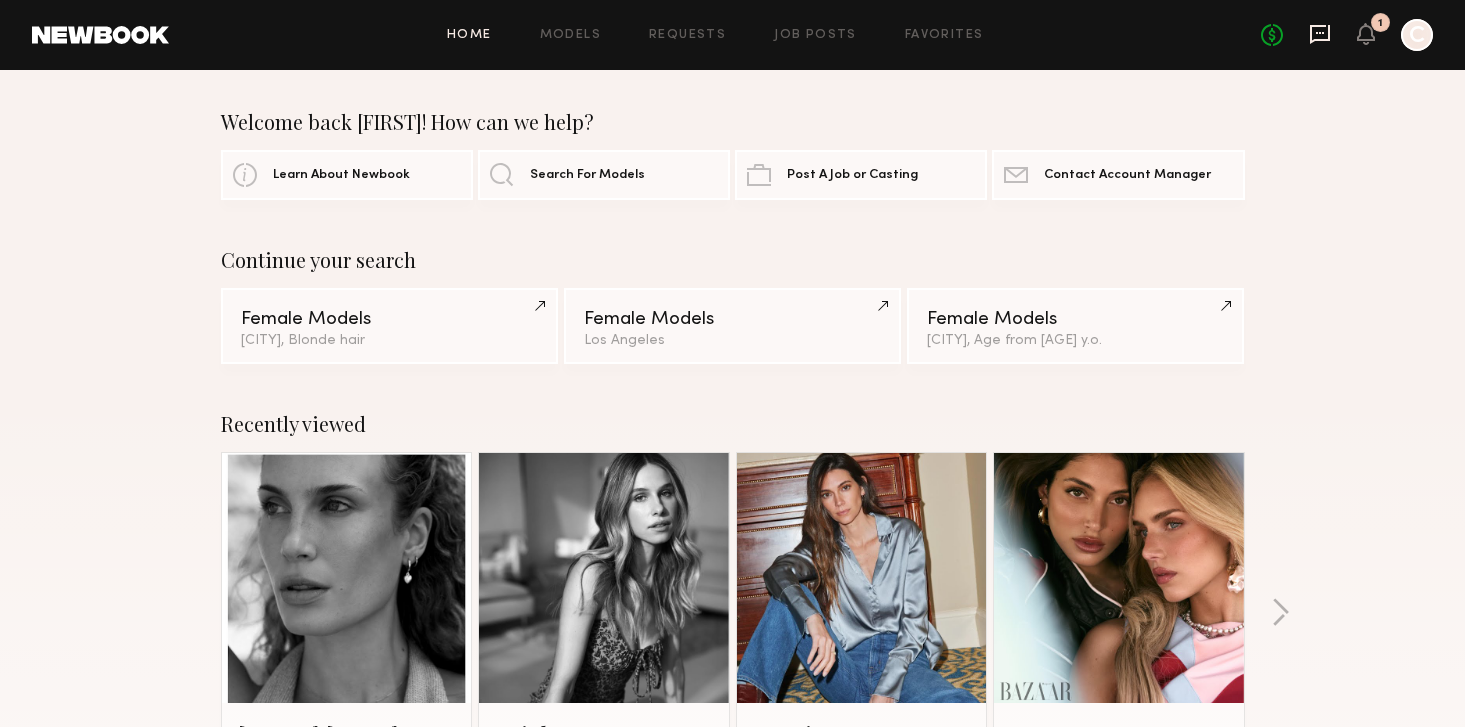click 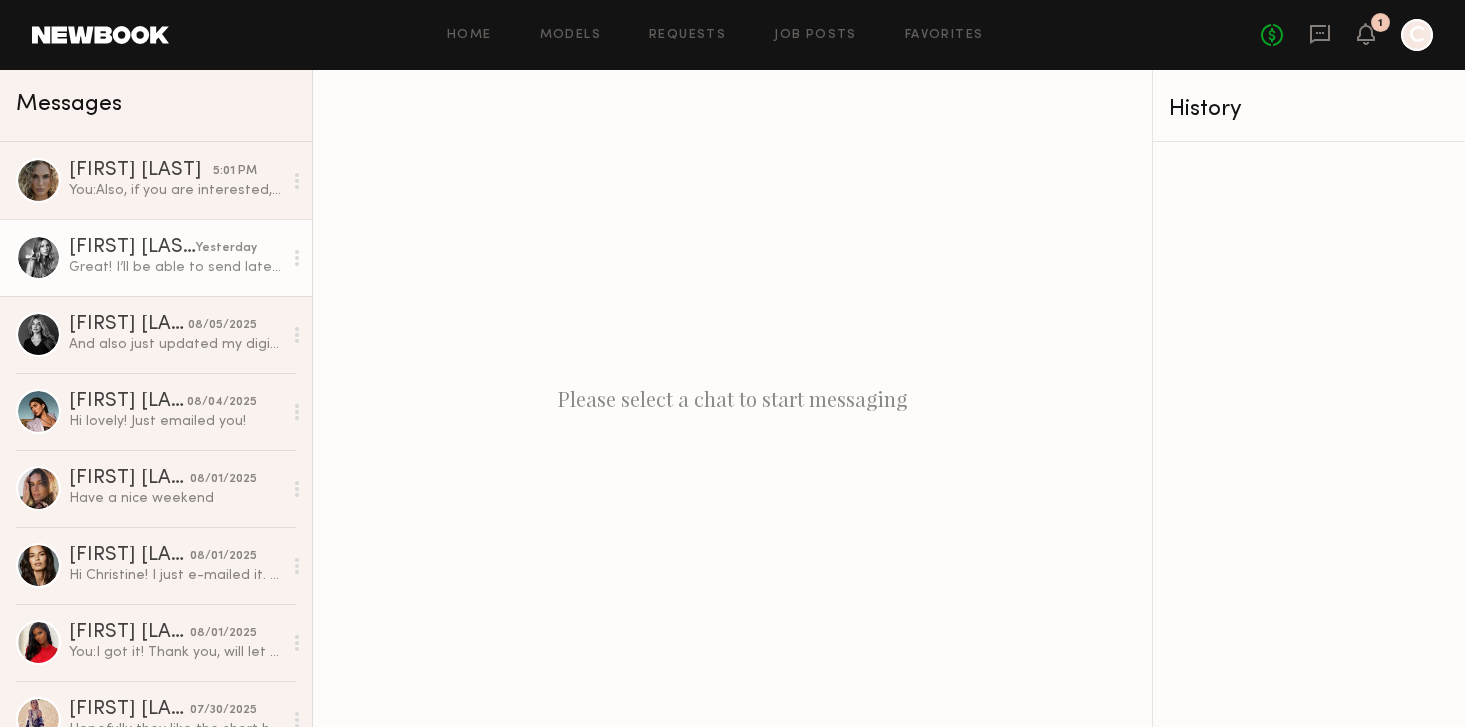 click on "[FIRST] [LAST]" 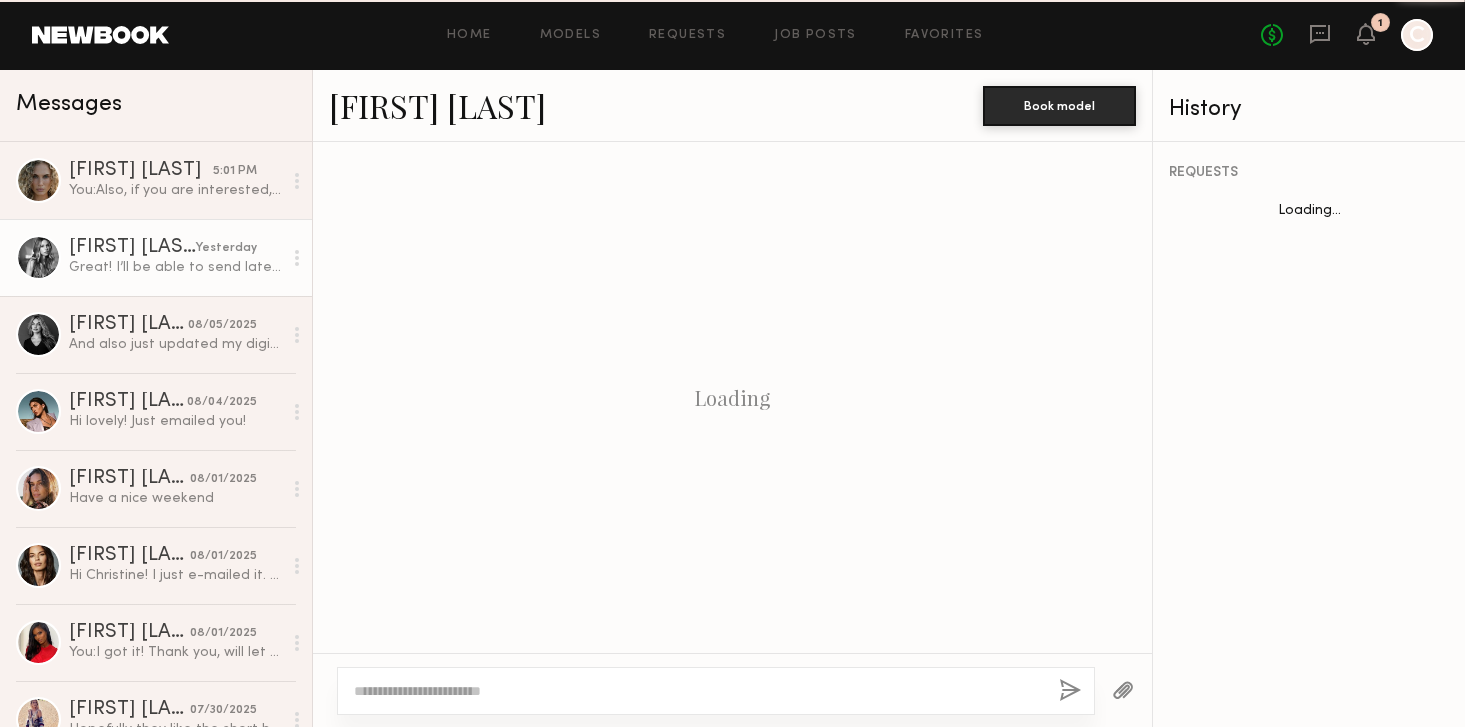 scroll, scrollTop: 1355, scrollLeft: 0, axis: vertical 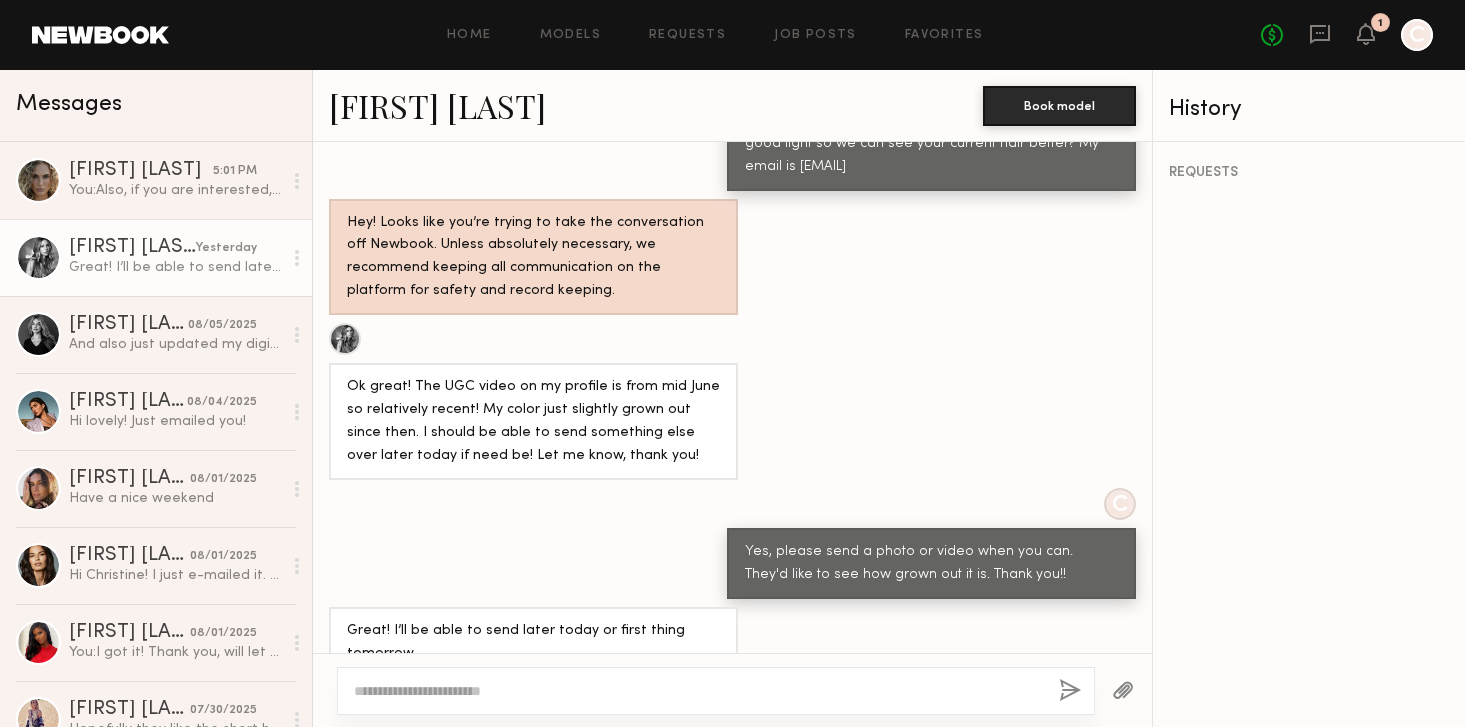 click 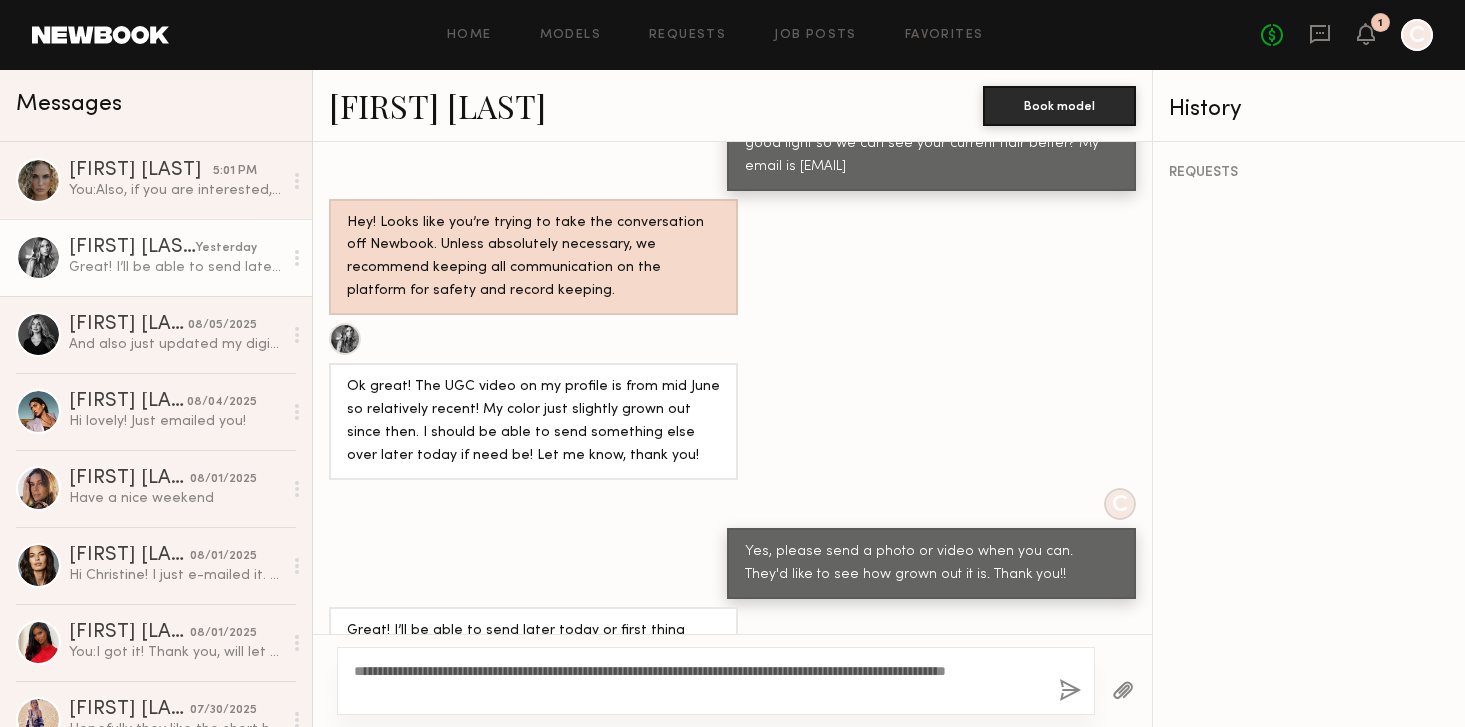 click on "**********" 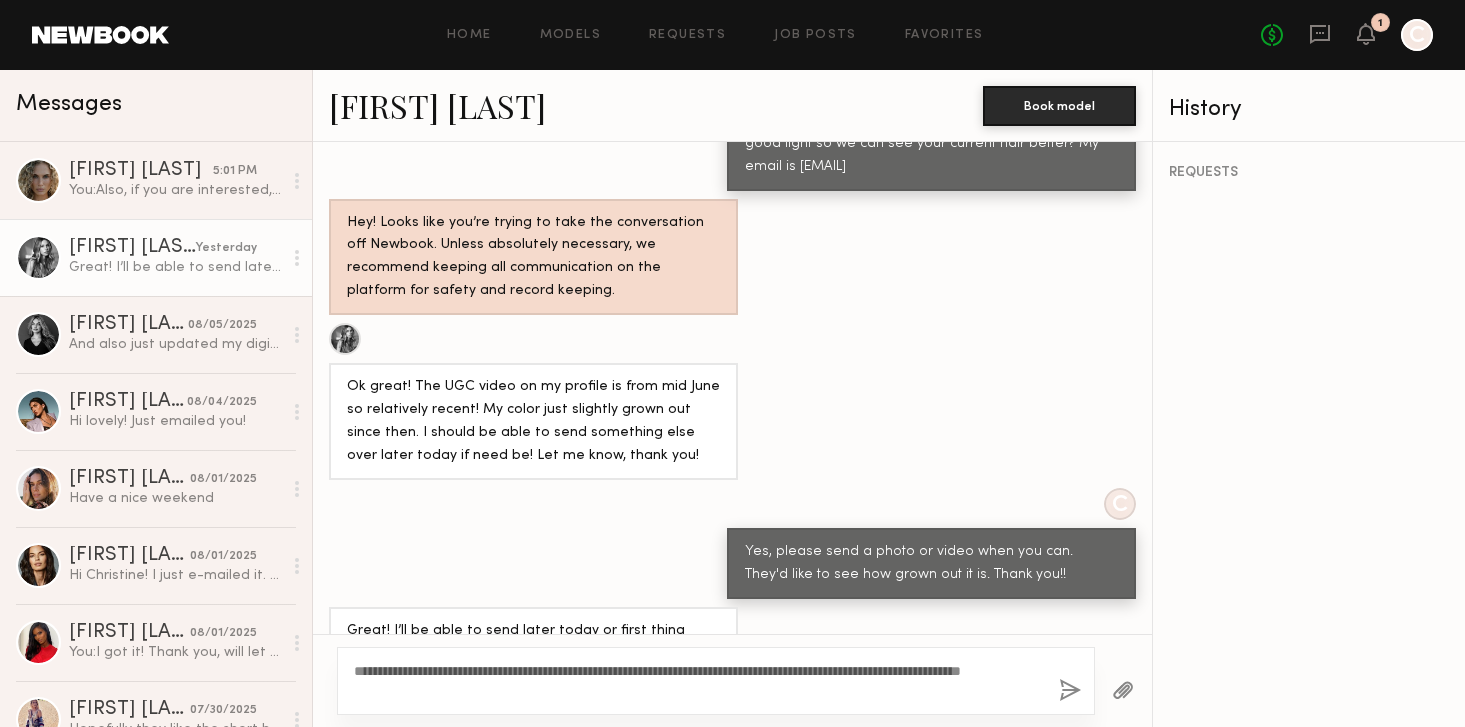 type on "**********" 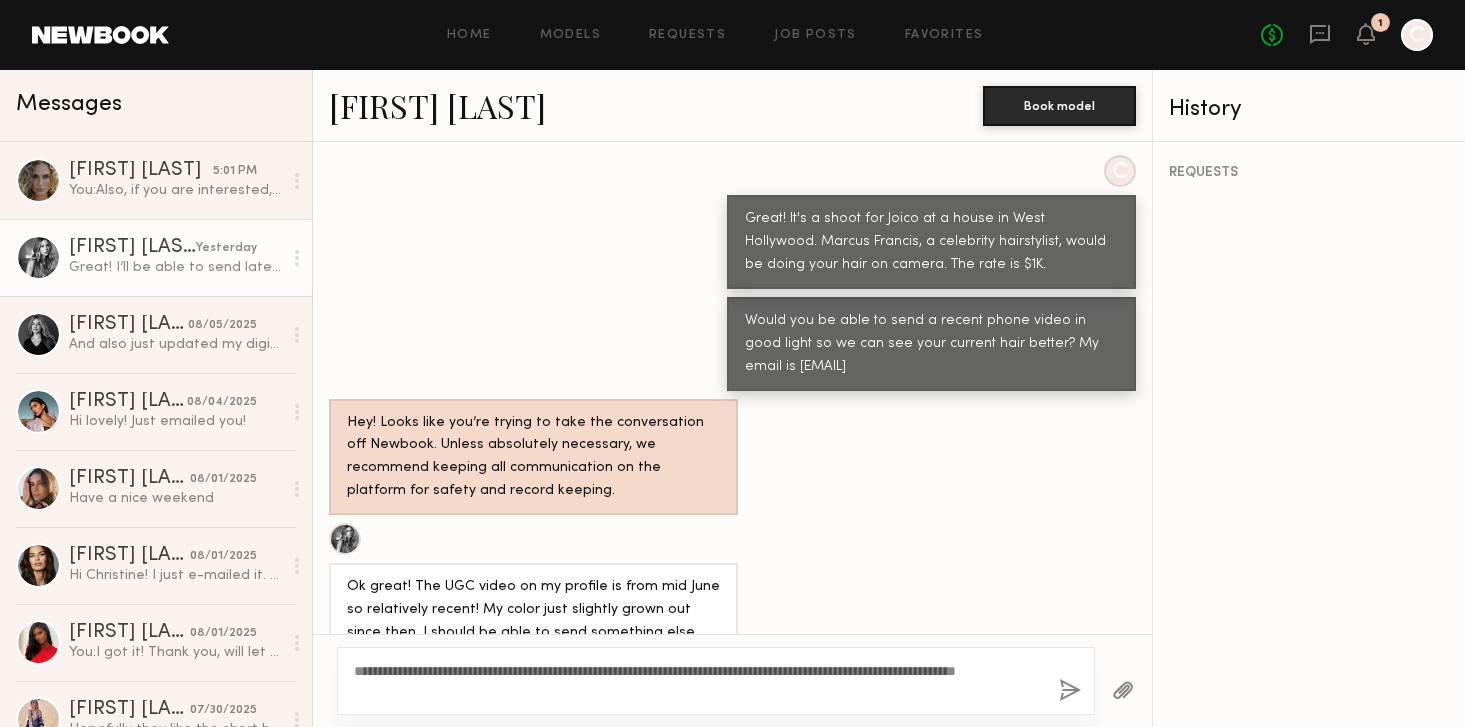 scroll, scrollTop: 1373, scrollLeft: 0, axis: vertical 